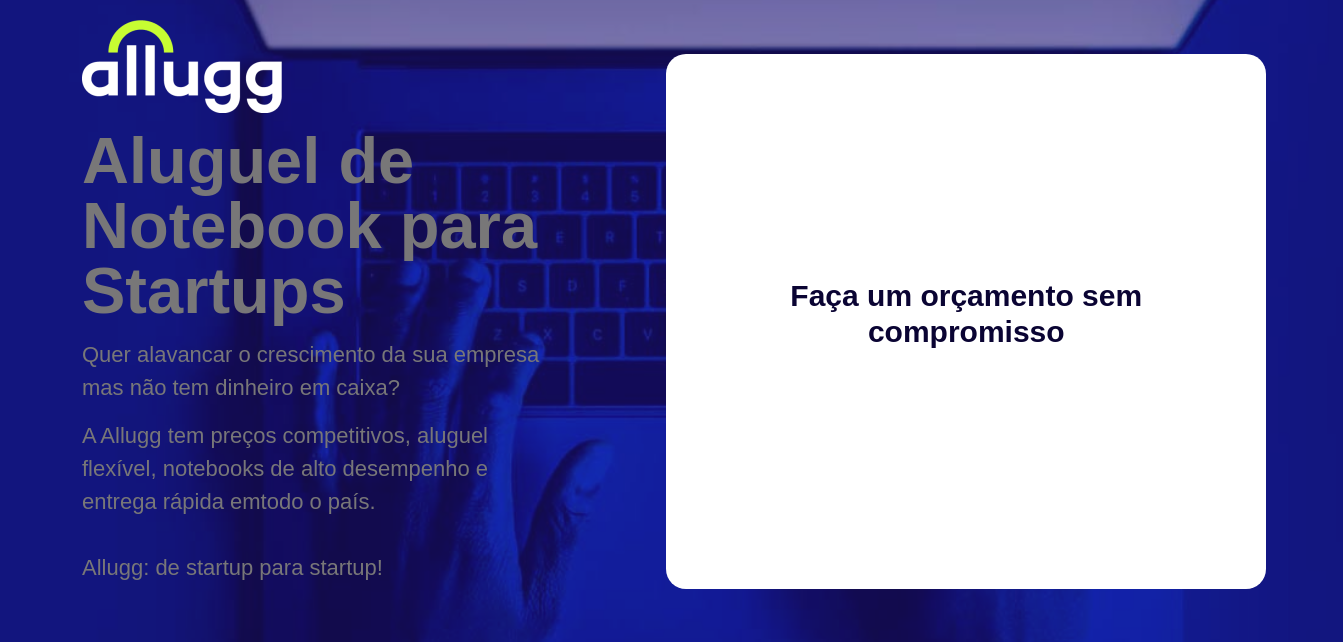scroll, scrollTop: 0, scrollLeft: 0, axis: both 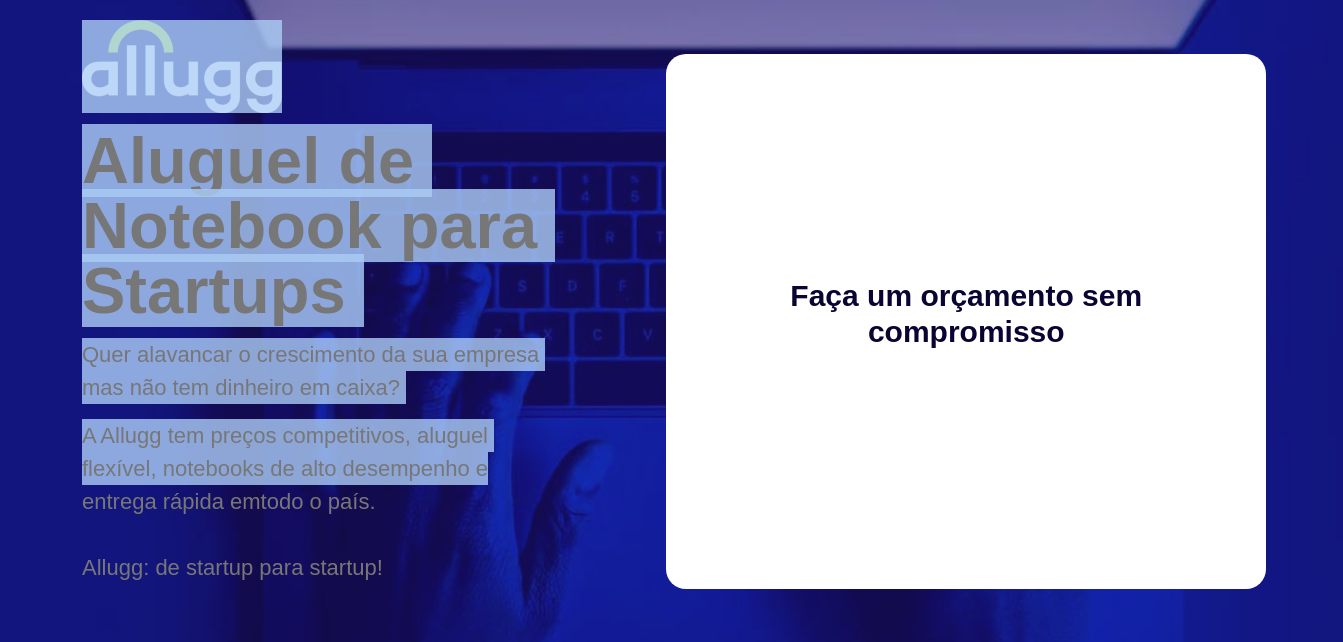 click on "Aluguel de Notebook para Startups
Quer alavancar o crescimento da sua empresa mas não tem dinheiro em caixa? A Allugg tem preços competitivos, aluguel flexível, notebooks de alto desempenho e entrega rápida em  todo o país . Allugg: de startup para startup!
Faça um orçamento sem compromisso" at bounding box center [671, 321] 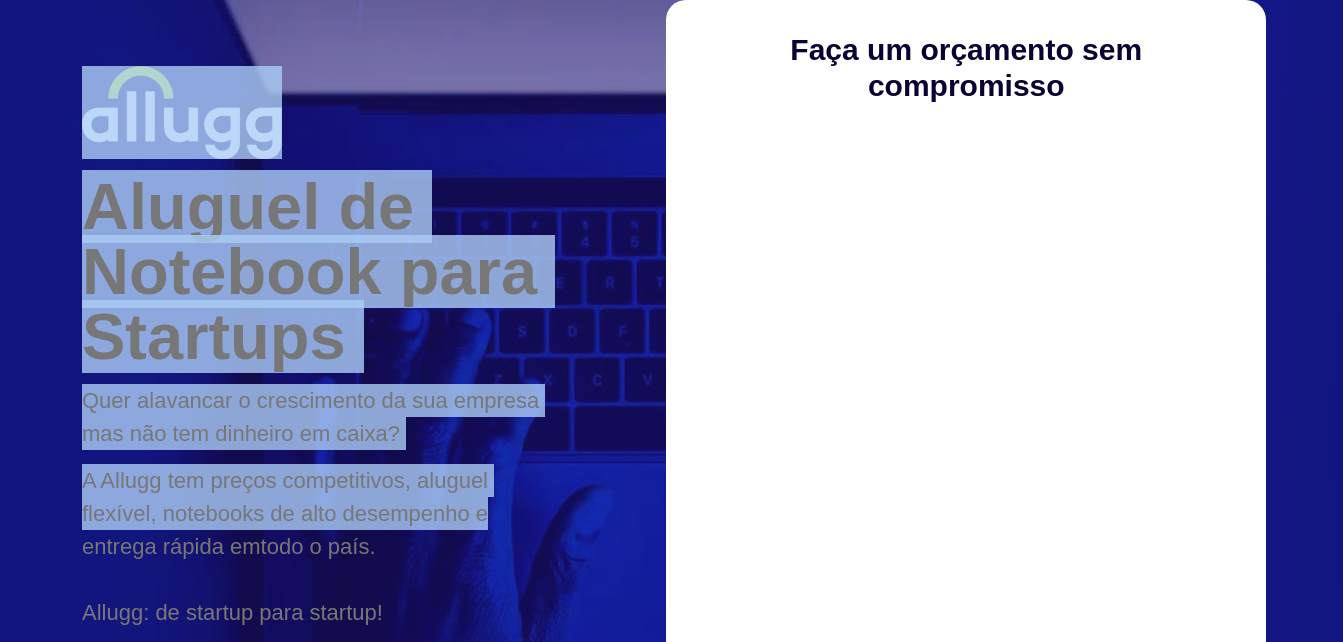 scroll, scrollTop: 0, scrollLeft: 0, axis: both 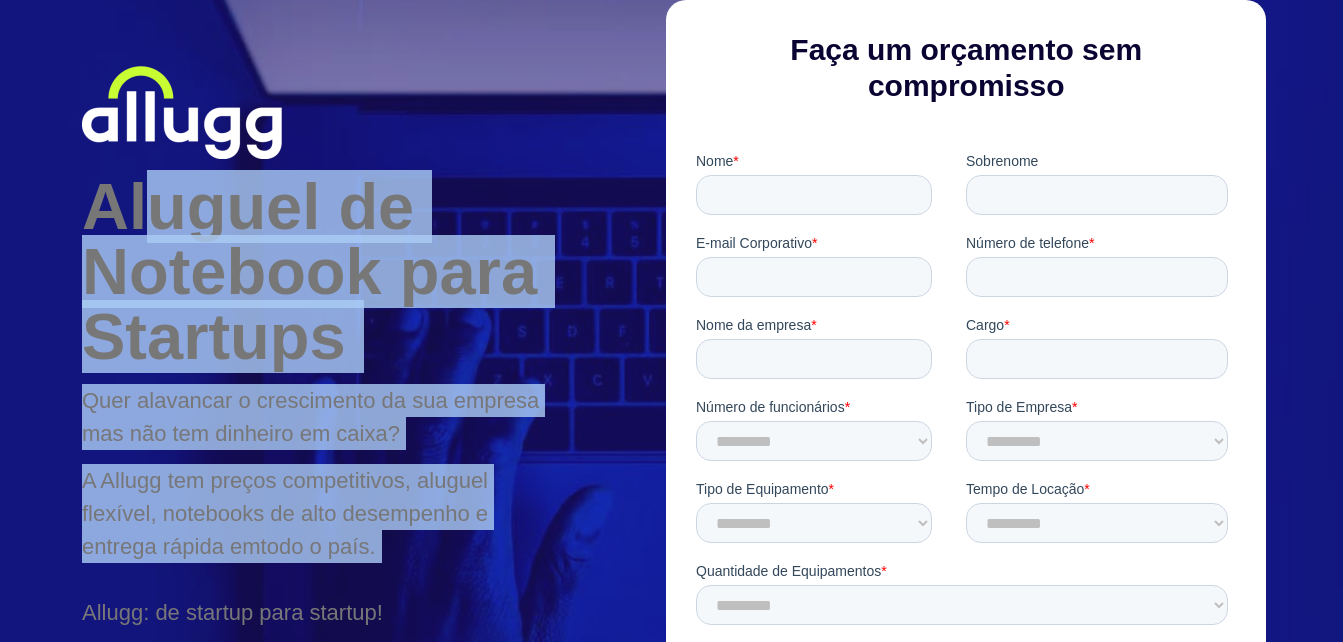 drag, startPoint x: 369, startPoint y: 349, endPoint x: 148, endPoint y: 169, distance: 285.02808 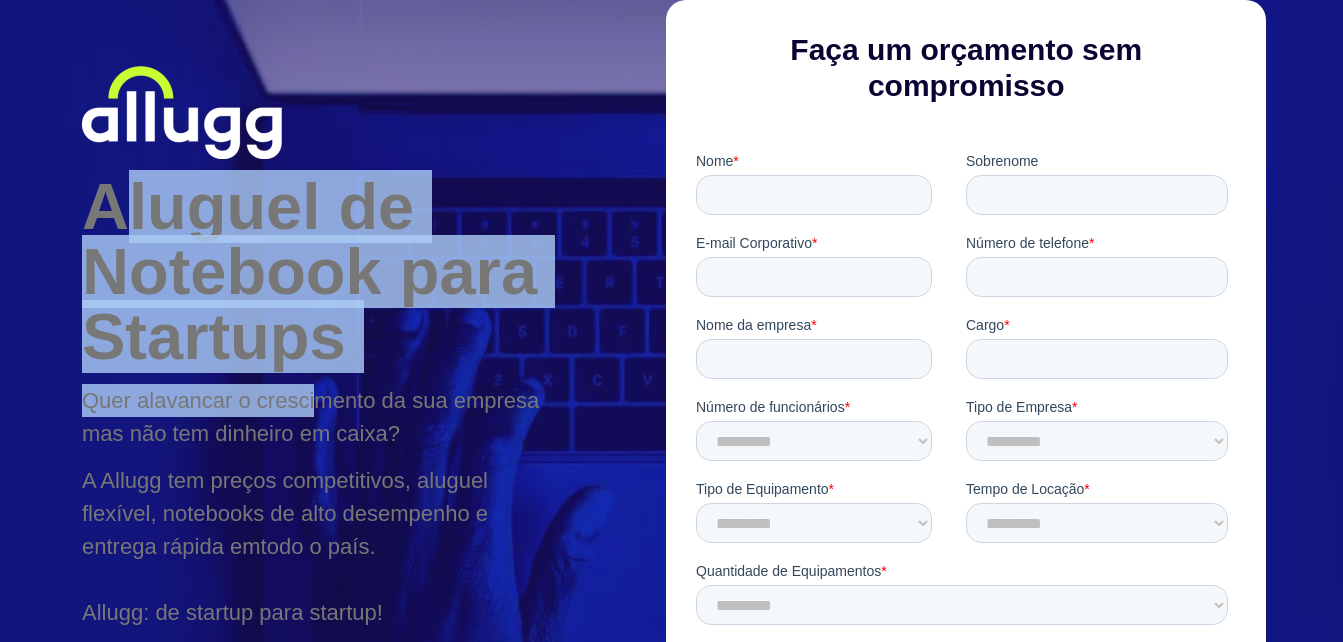 drag, startPoint x: 250, startPoint y: 322, endPoint x: 409, endPoint y: 518, distance: 252.38264 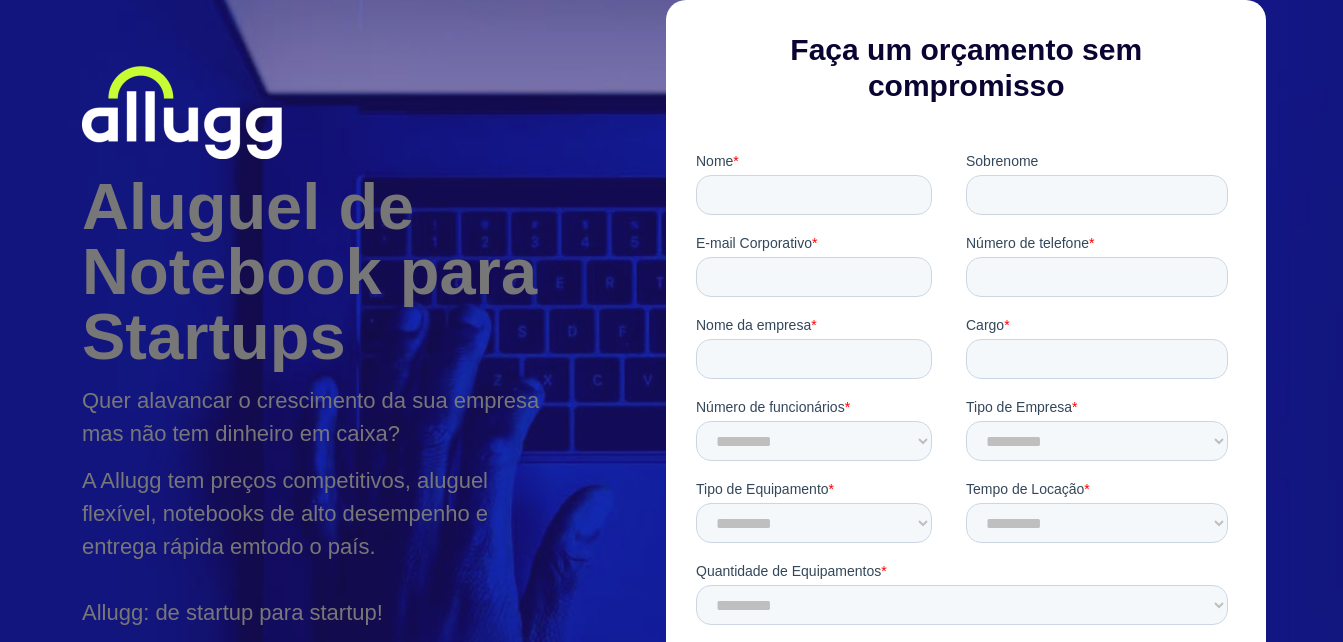 drag, startPoint x: 409, startPoint y: 518, endPoint x: 521, endPoint y: 621, distance: 152.1611 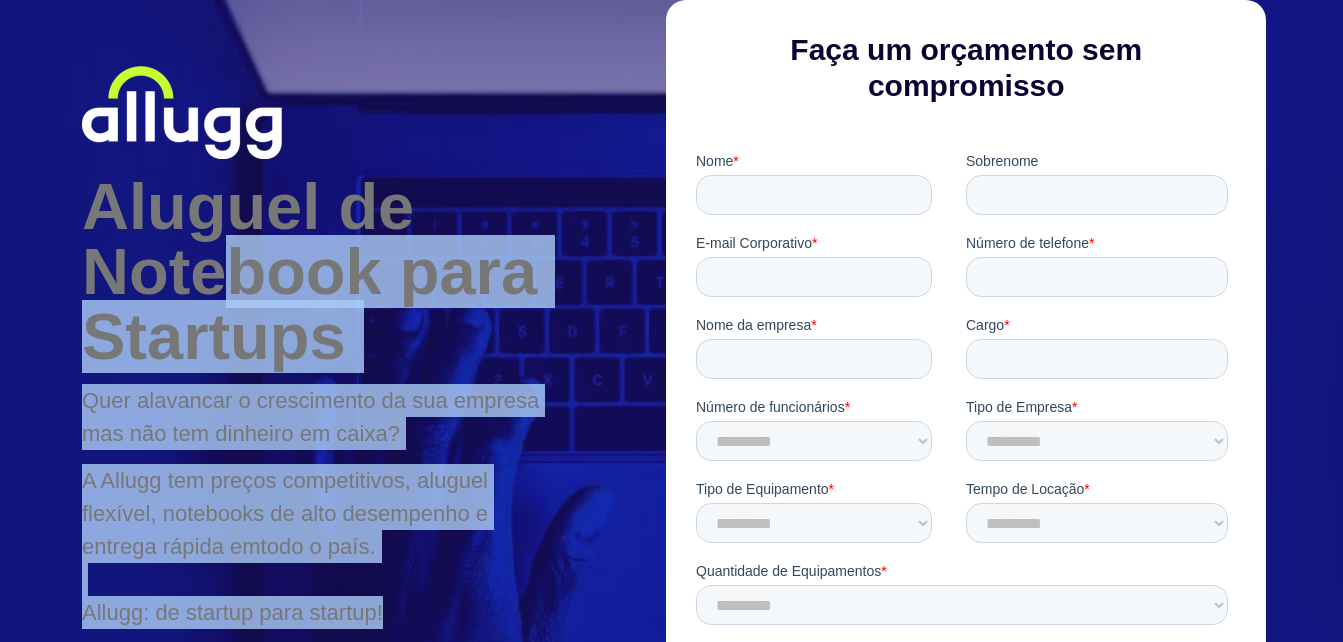drag, startPoint x: 527, startPoint y: 620, endPoint x: -4, endPoint y: -20, distance: 831.60144 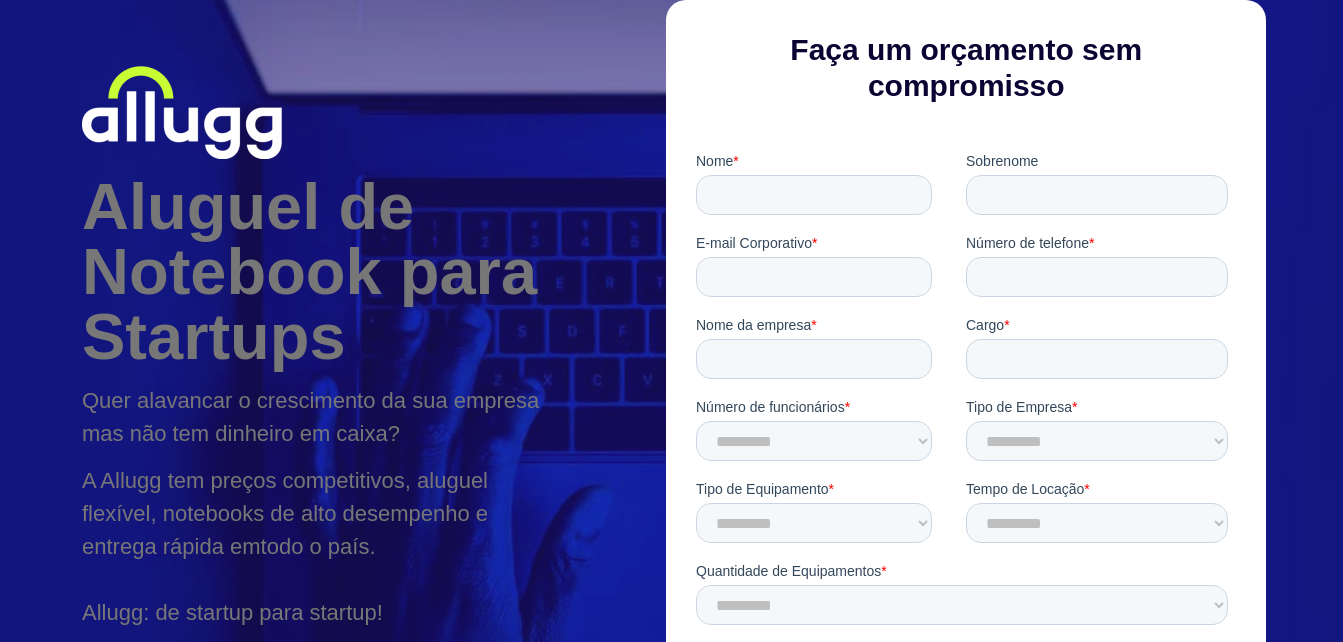 click on "Aluguel de Notebook para Startups
Quer alavancar o crescimento da sua empresa mas não tem dinheiro em caixa? A Allugg tem preços competitivos, aluguel flexível, notebooks de alto desempenho e entrega rápida em  todo o país . Allugg: de startup para startup!
Faça um orçamento sem compromisso" at bounding box center [671, 366] 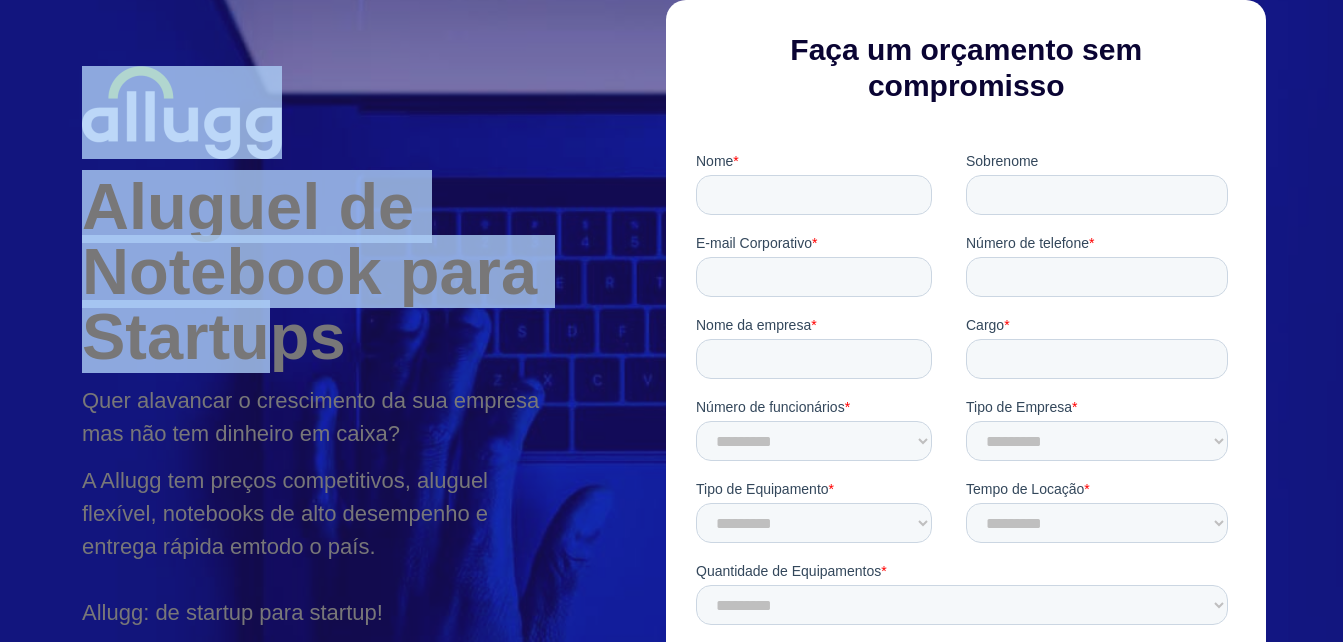 drag, startPoint x: 251, startPoint y: 320, endPoint x: 308, endPoint y: 381, distance: 83.48653 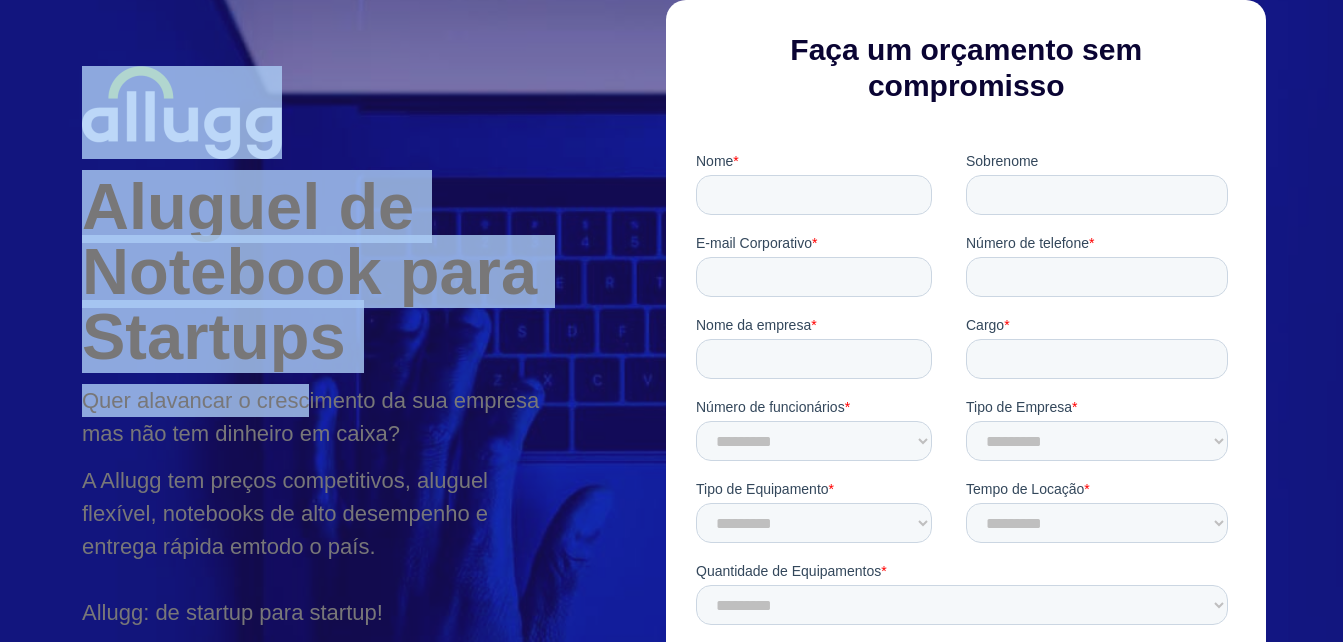 drag, startPoint x: 308, startPoint y: 381, endPoint x: 438, endPoint y: 555, distance: 217.20036 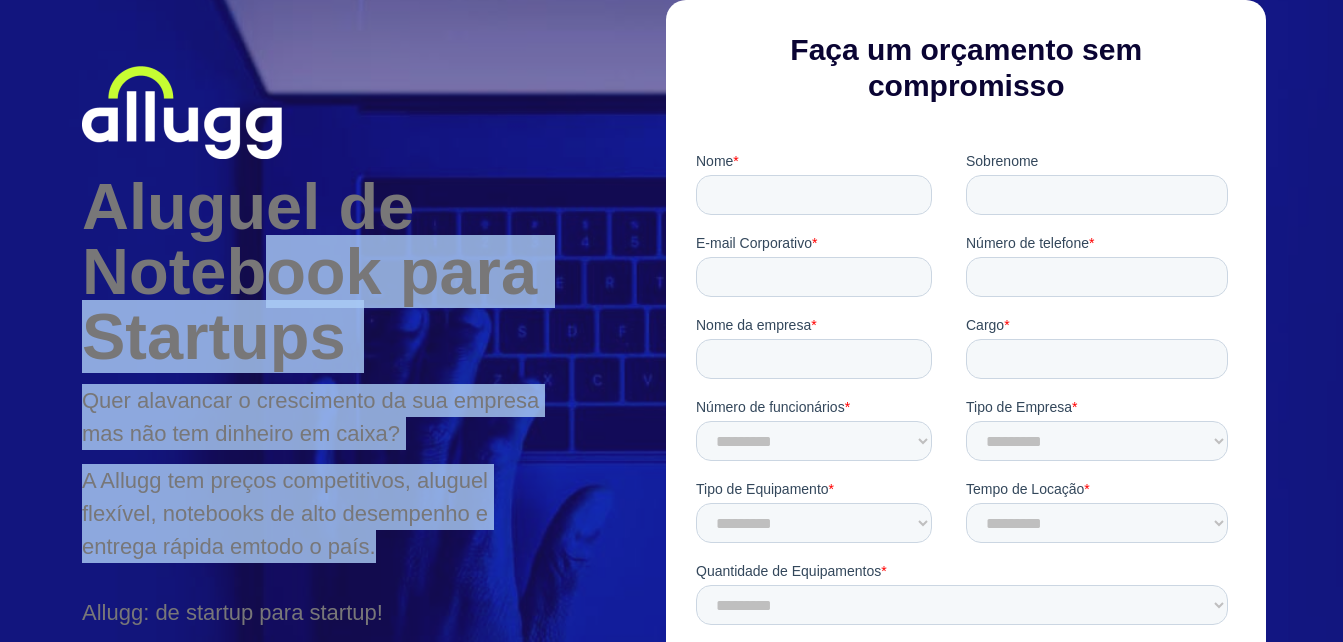 drag, startPoint x: 532, startPoint y: 550, endPoint x: 88, endPoint y: 140, distance: 604.3476 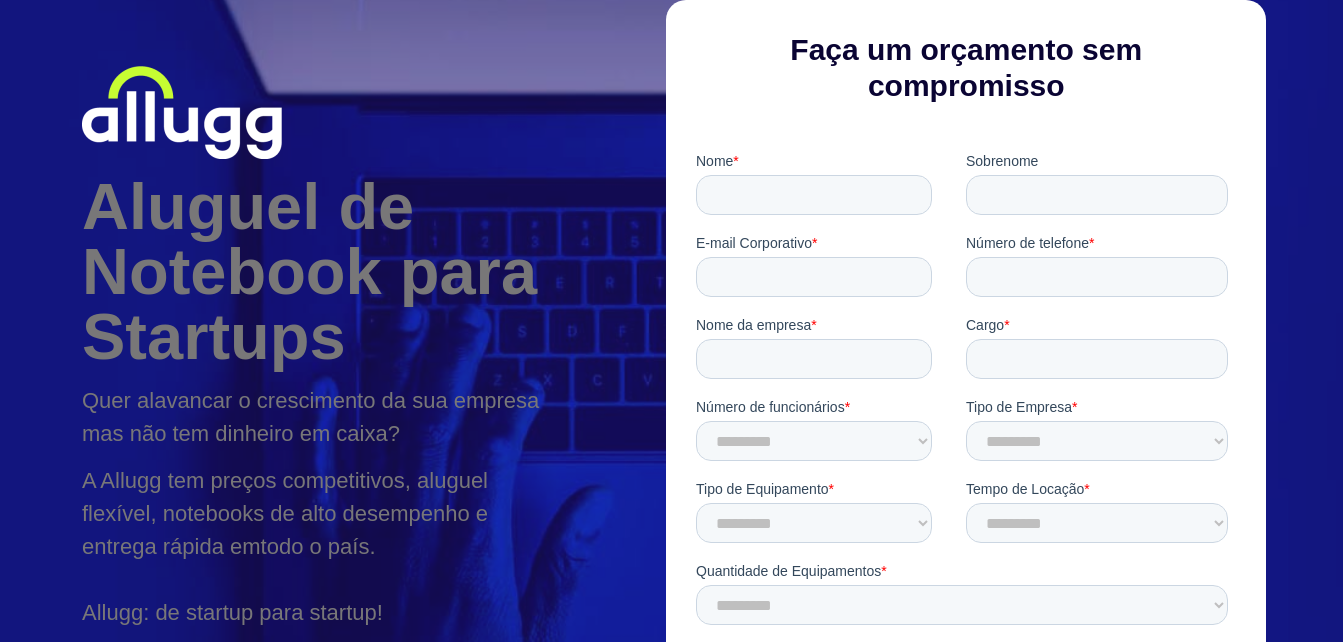 drag, startPoint x: 88, startPoint y: 140, endPoint x: 0, endPoint y: 98, distance: 97.50897 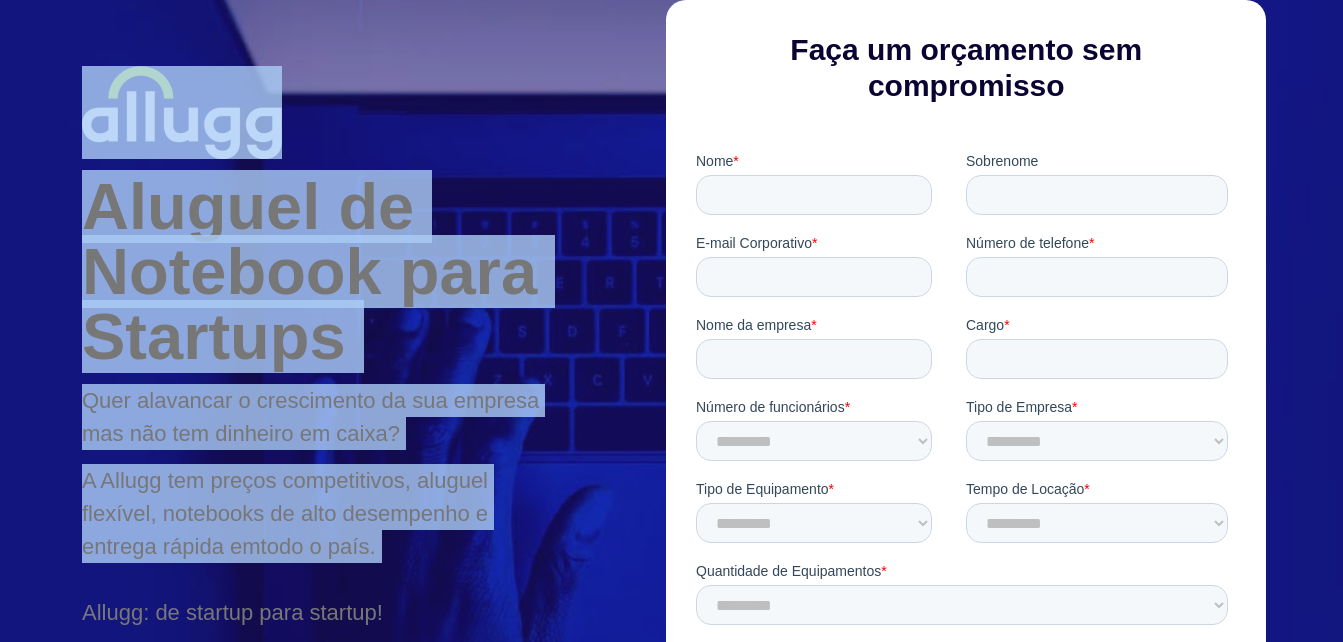 drag, startPoint x: 109, startPoint y: 162, endPoint x: 520, endPoint y: 574, distance: 581.94934 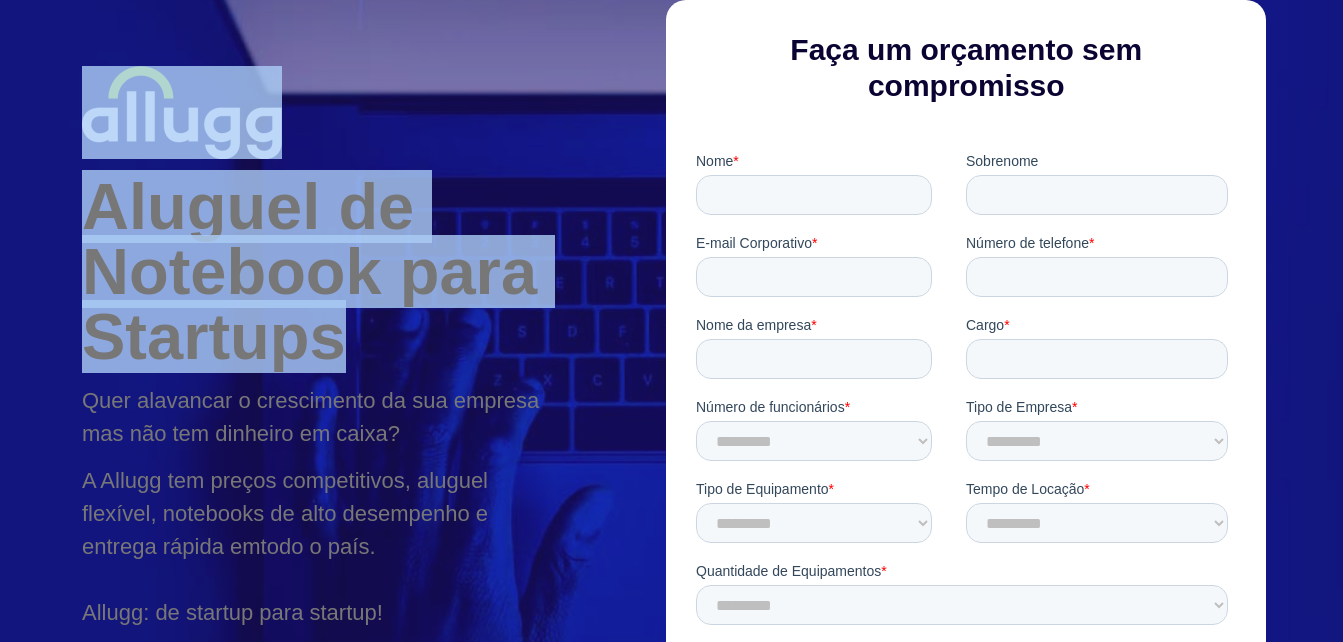 drag, startPoint x: 257, startPoint y: 258, endPoint x: 330, endPoint y: 365, distance: 129.52992 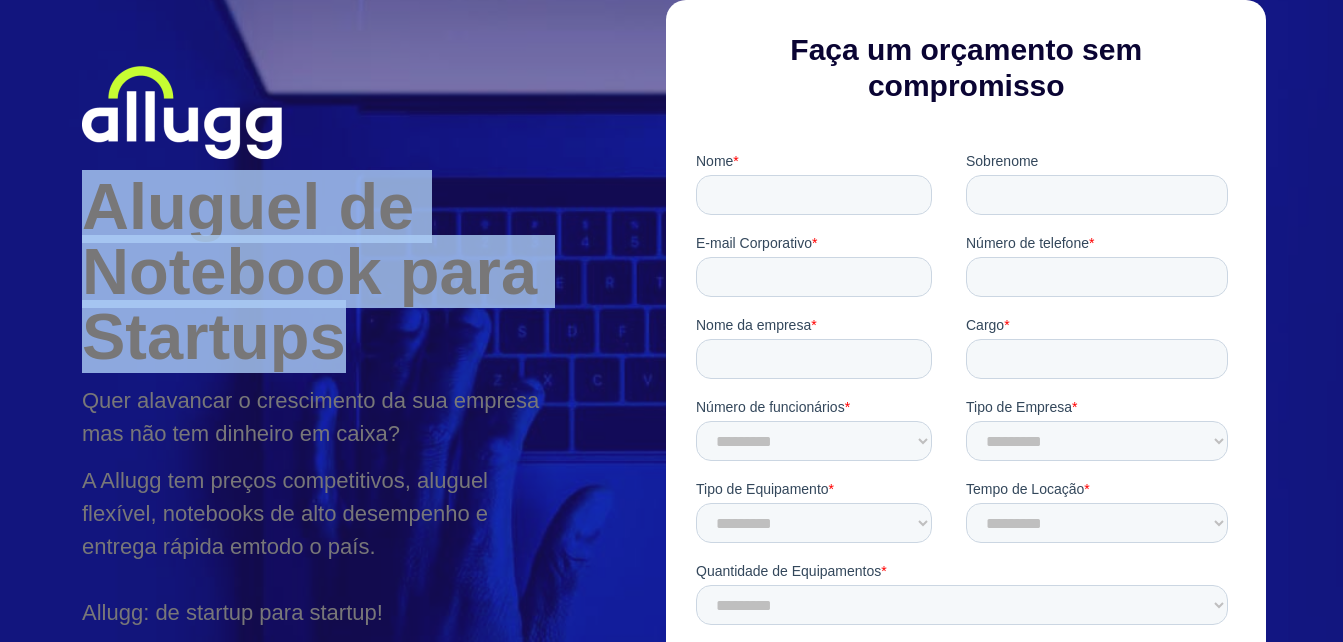 drag, startPoint x: 458, startPoint y: 366, endPoint x: 83, endPoint y: 215, distance: 404.25983 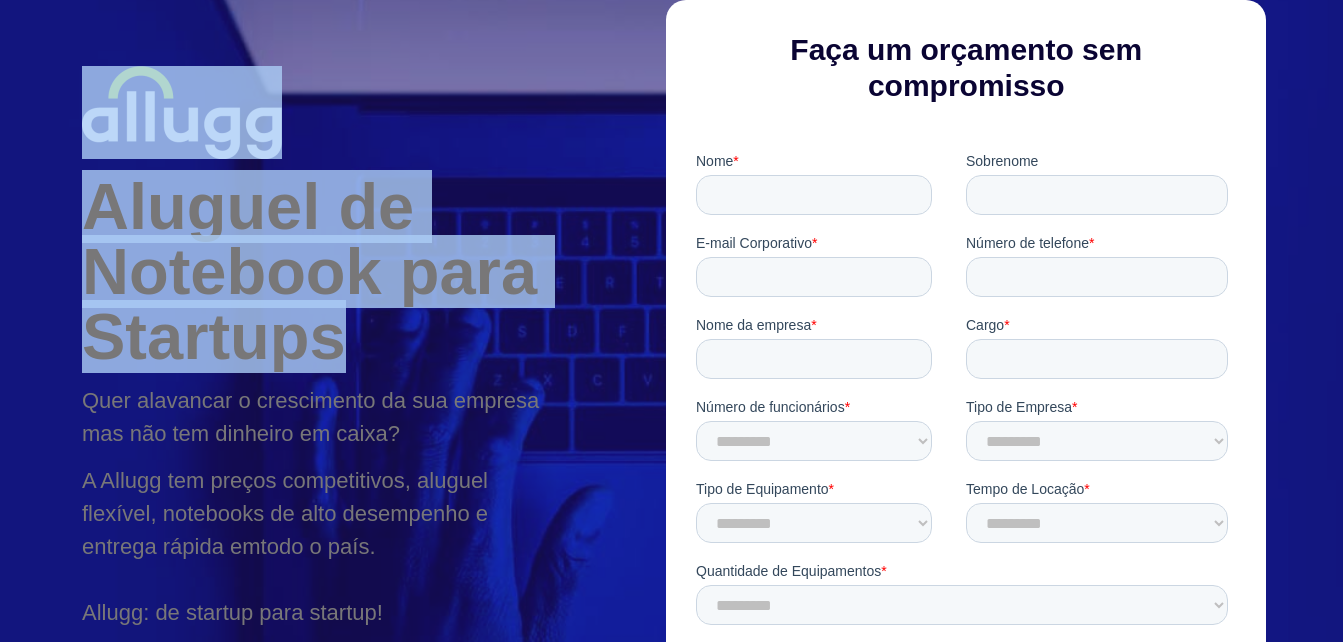 drag, startPoint x: 10, startPoint y: 181, endPoint x: 377, endPoint y: 370, distance: 412.80746 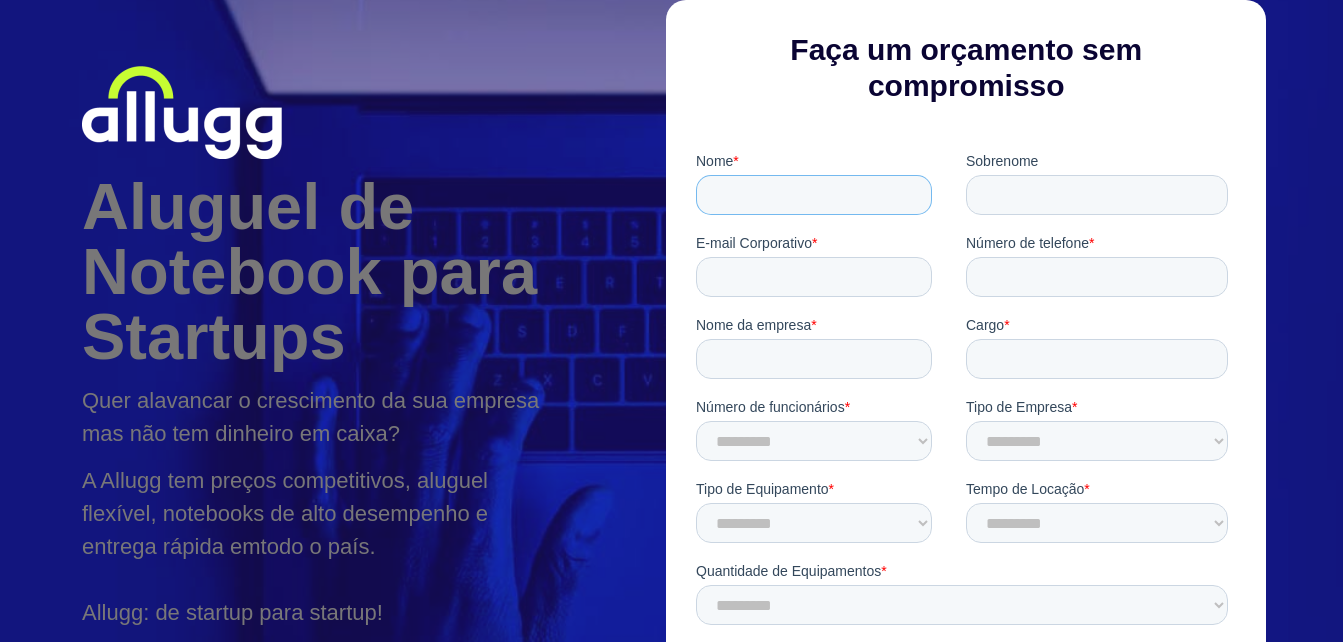 click on "Nome *" at bounding box center [814, 195] 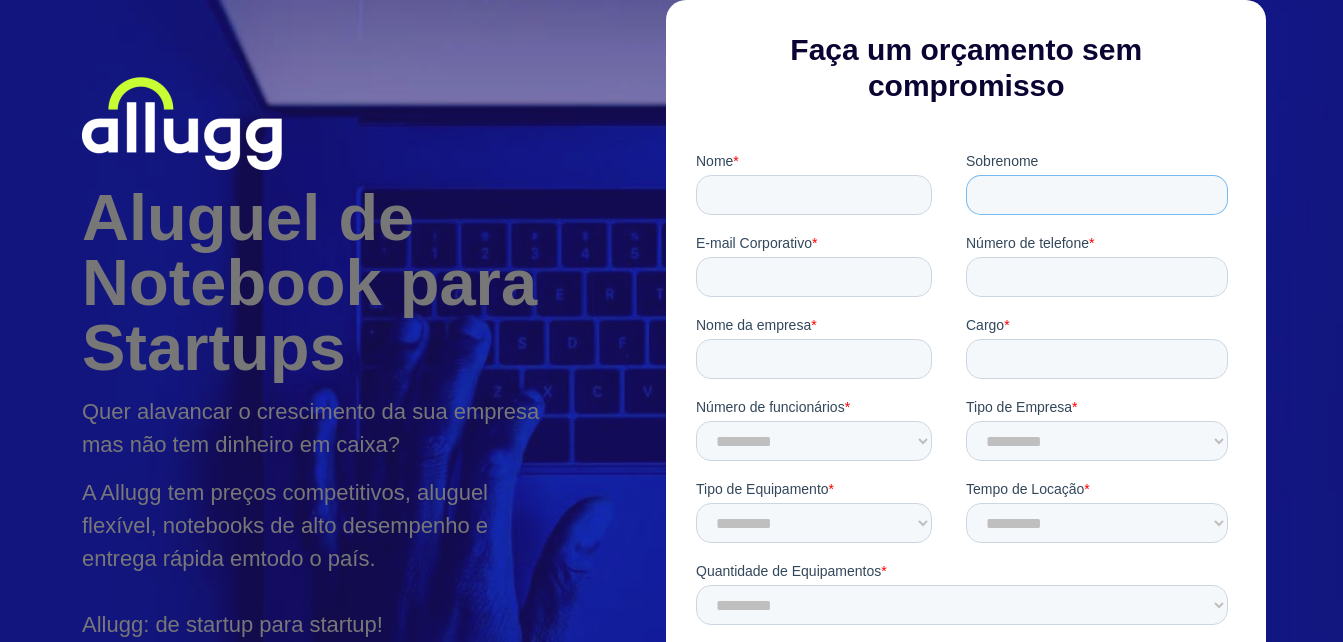 click on "Sobrenome" at bounding box center (1097, 195) 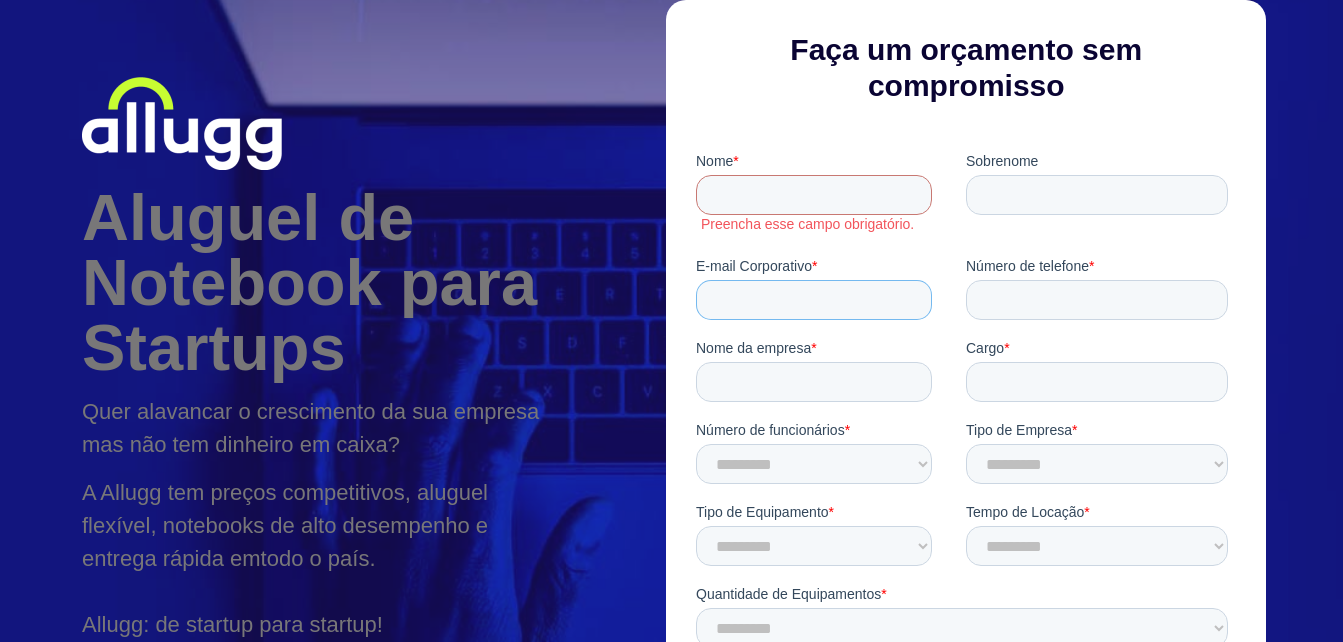 drag, startPoint x: 822, startPoint y: 301, endPoint x: 856, endPoint y: 301, distance: 34 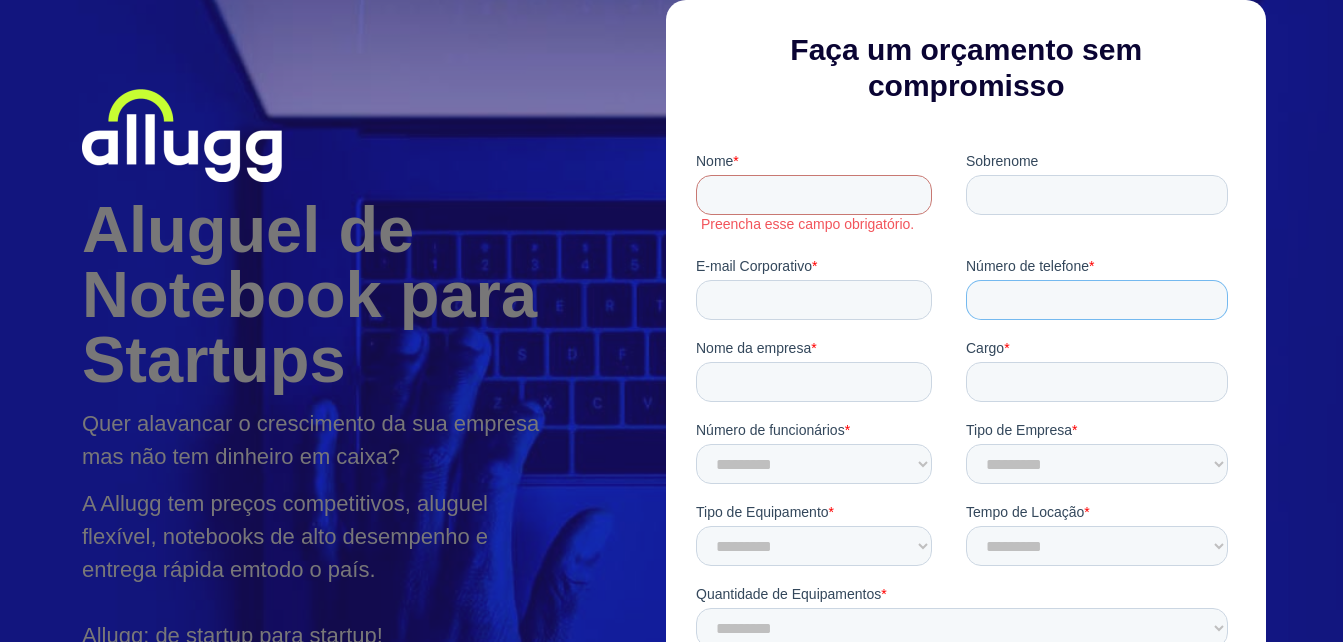 click on "Número de telefone *" at bounding box center (1097, 300) 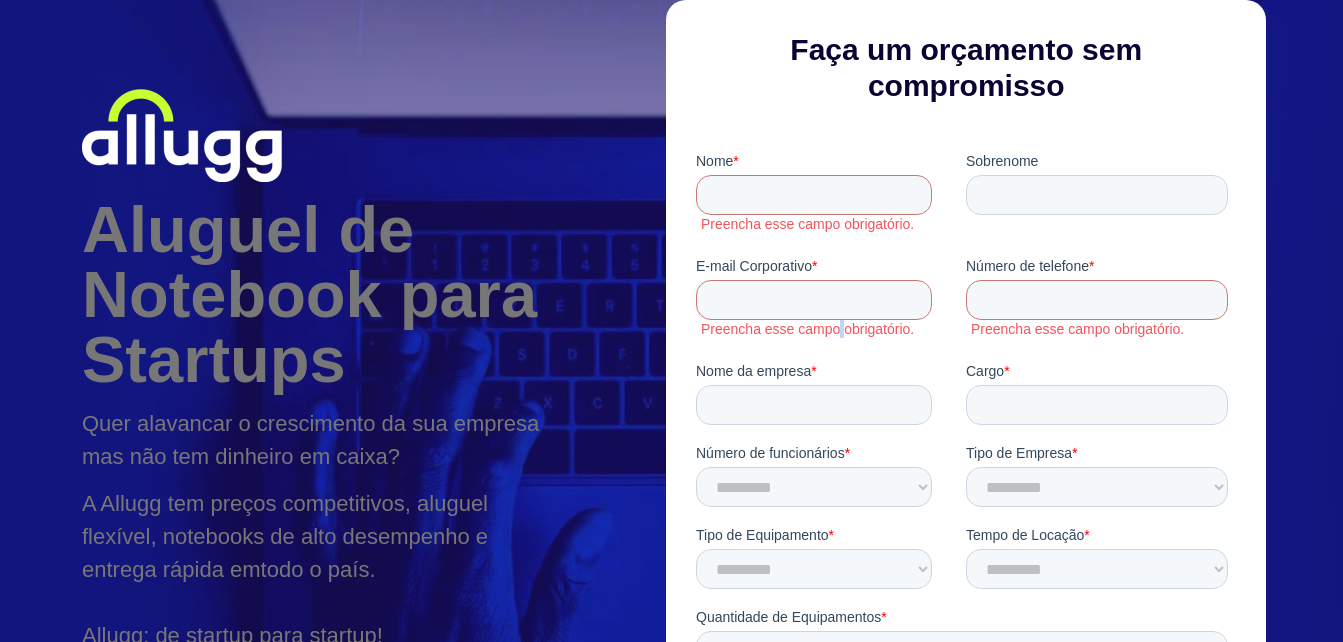 drag, startPoint x: 843, startPoint y: 327, endPoint x: 815, endPoint y: 376, distance: 56.435802 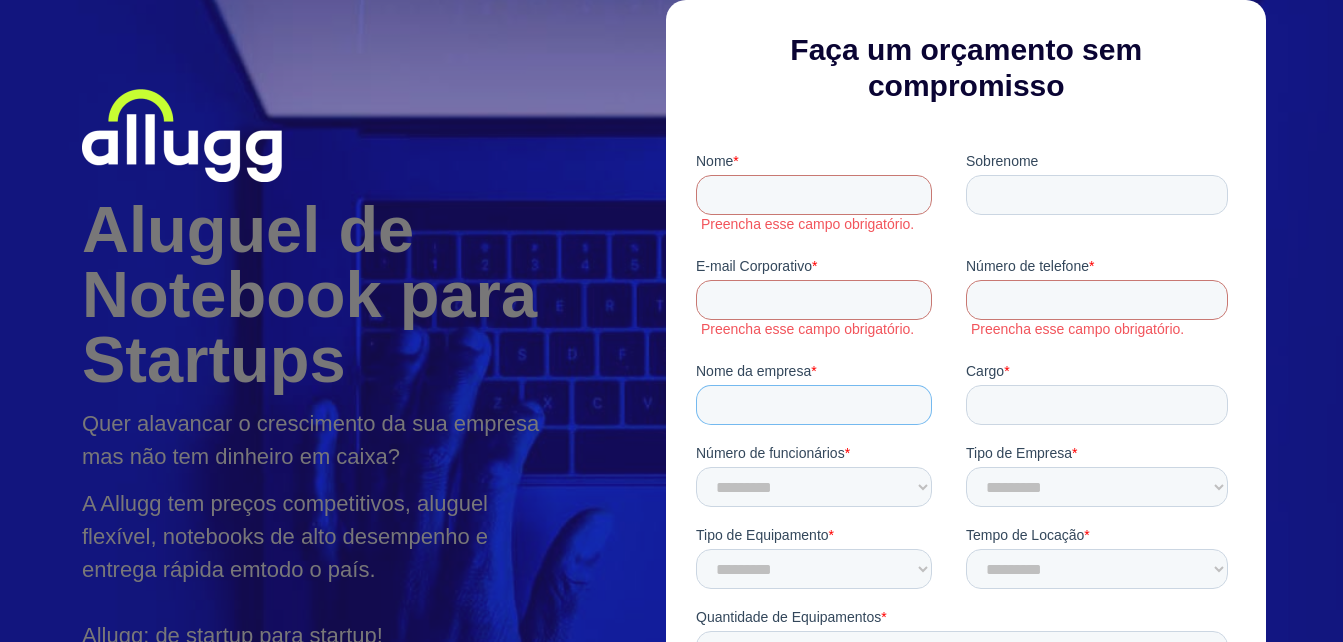 click on "Nome da empresa *" at bounding box center [814, 405] 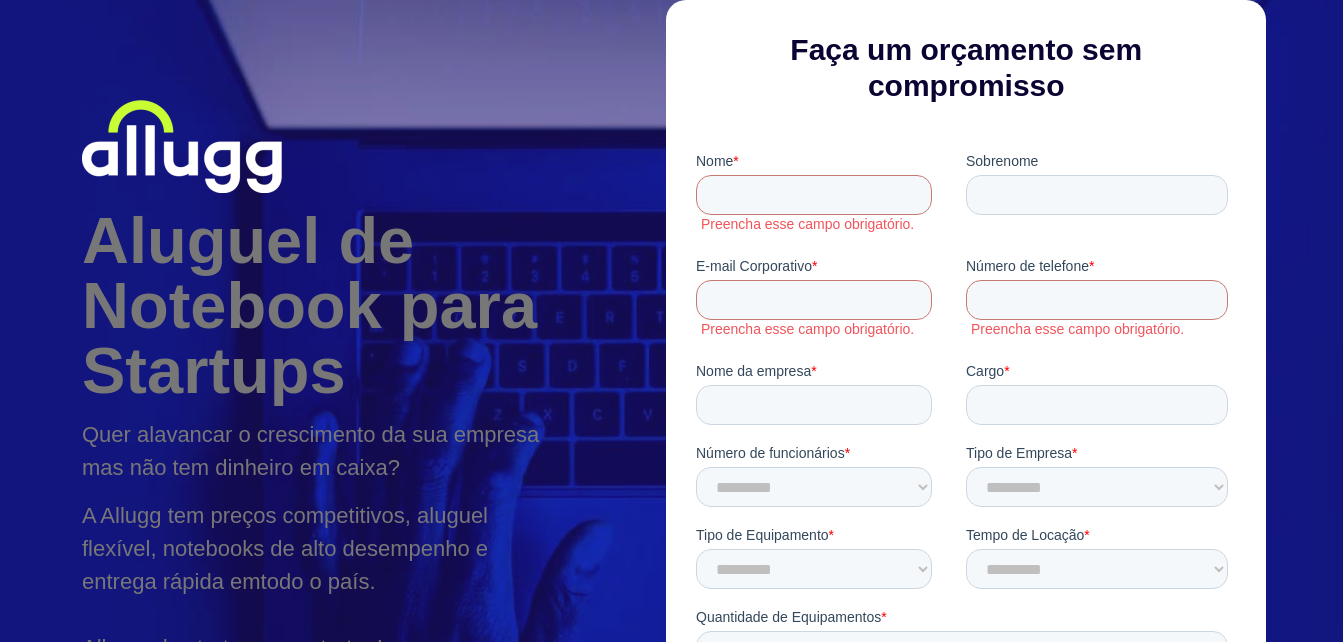 click at bounding box center (827, 405) 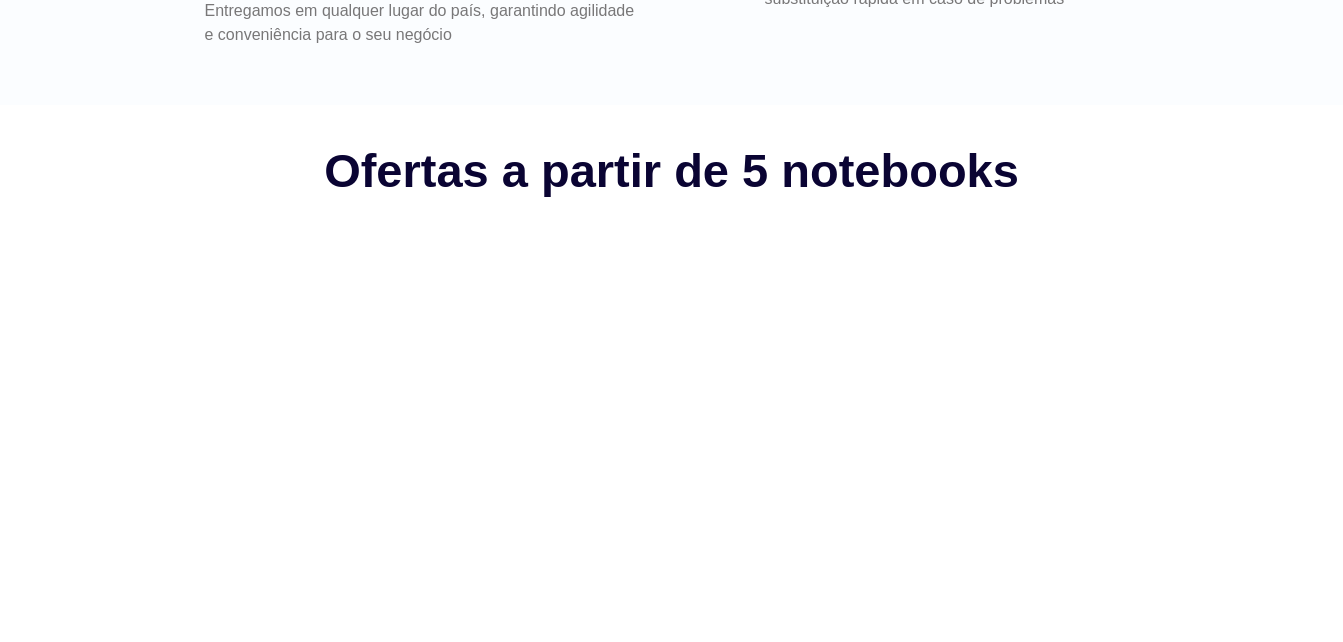 scroll, scrollTop: 1500, scrollLeft: 0, axis: vertical 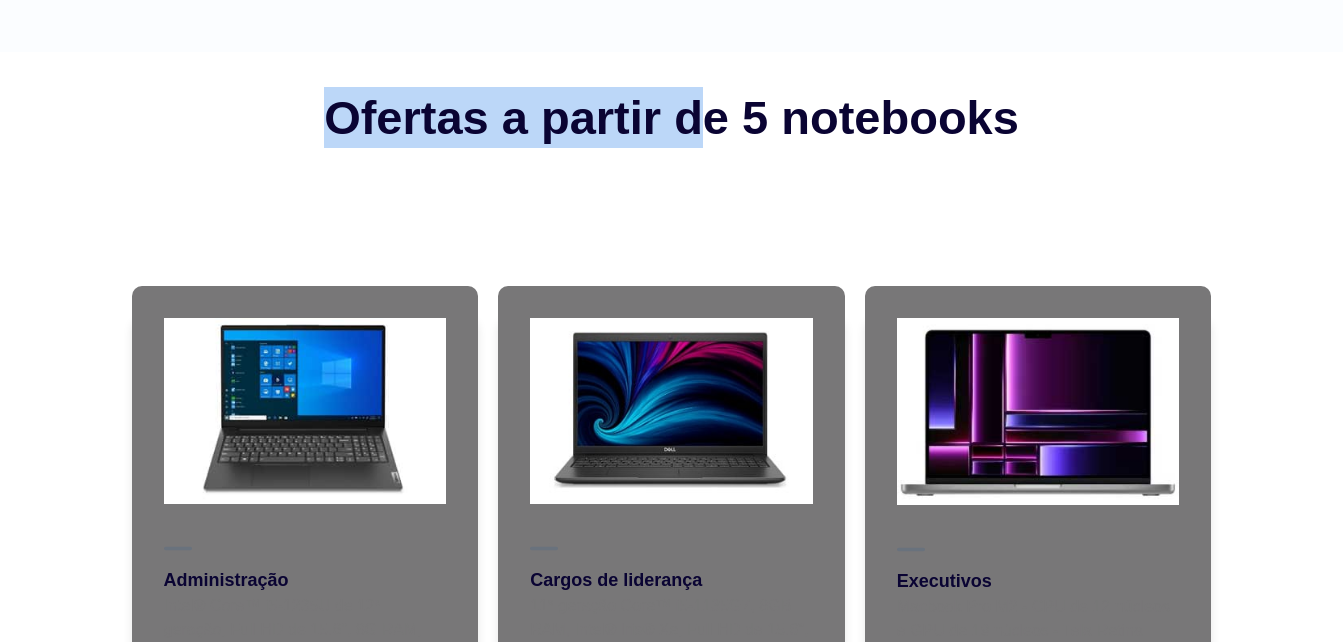 drag, startPoint x: 648, startPoint y: 80, endPoint x: 768, endPoint y: 80, distance: 120 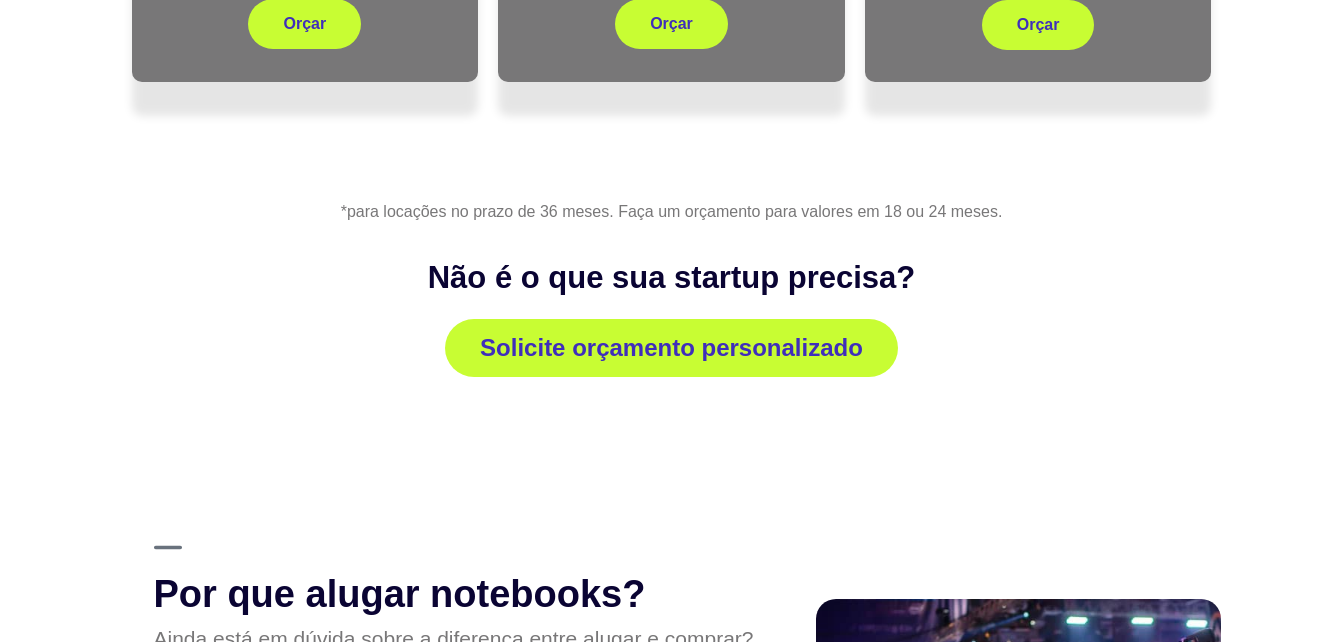 scroll, scrollTop: 2300, scrollLeft: 0, axis: vertical 